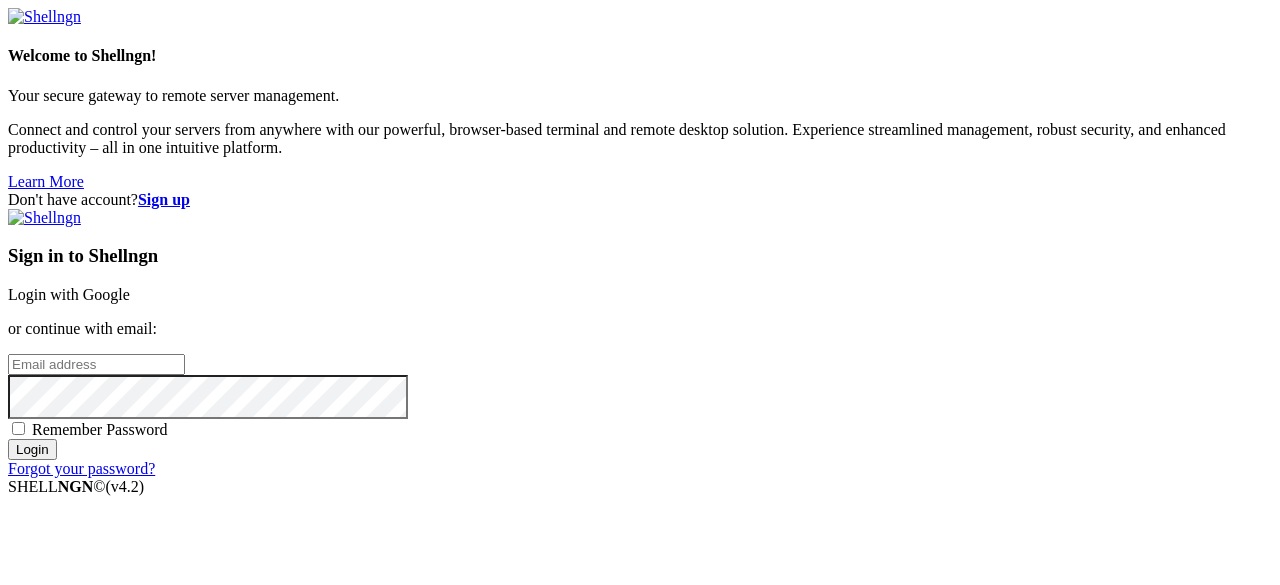 scroll, scrollTop: 0, scrollLeft: 0, axis: both 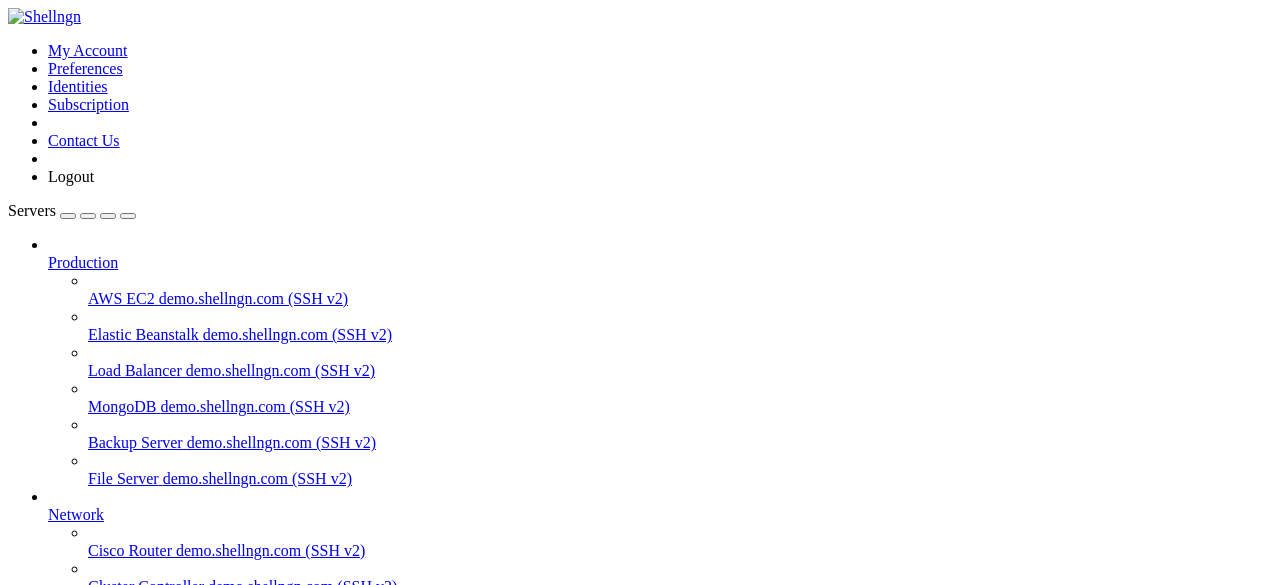 click on "apibypass" at bounding box center [79, 658] 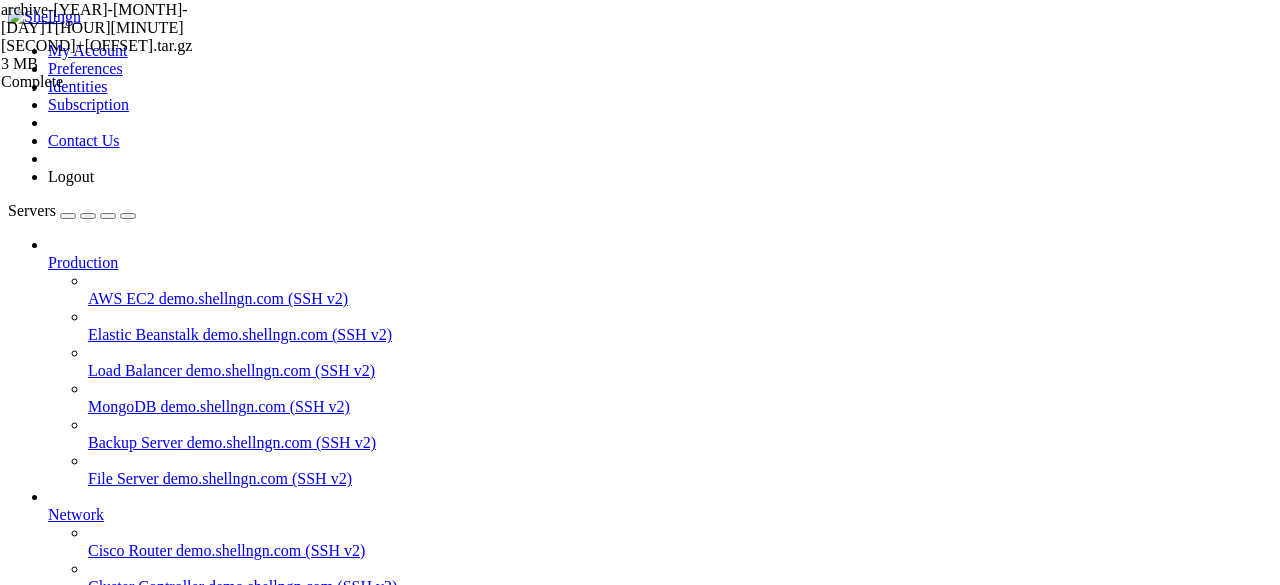 click at bounding box center [16, 1742] 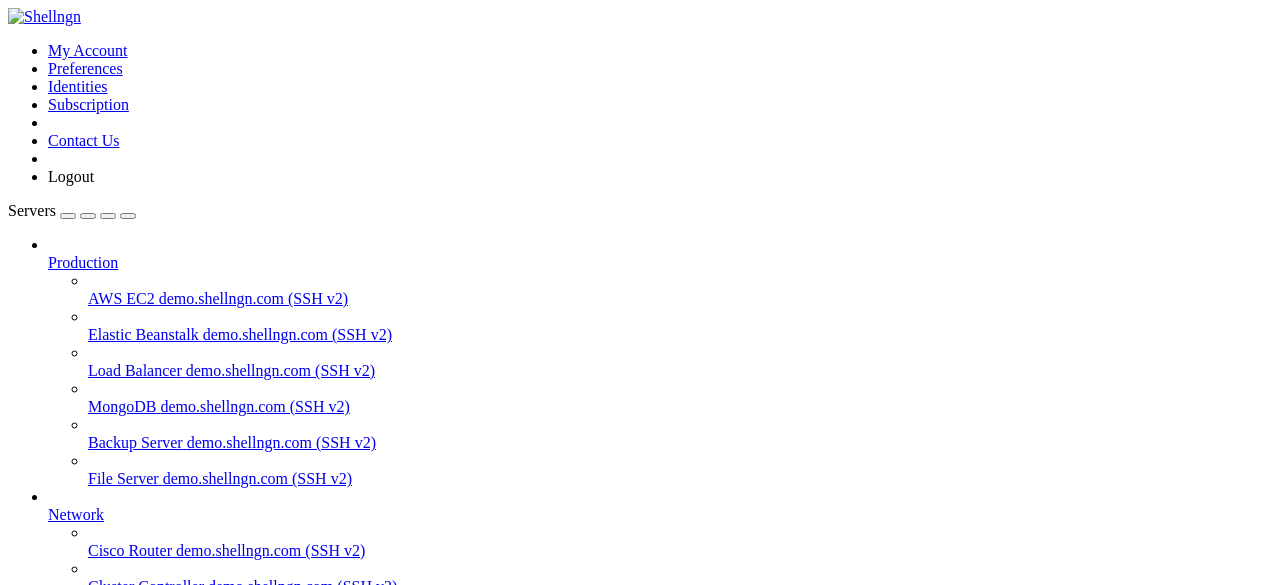 click on "New Folder" at bounding box center (86, 1927) 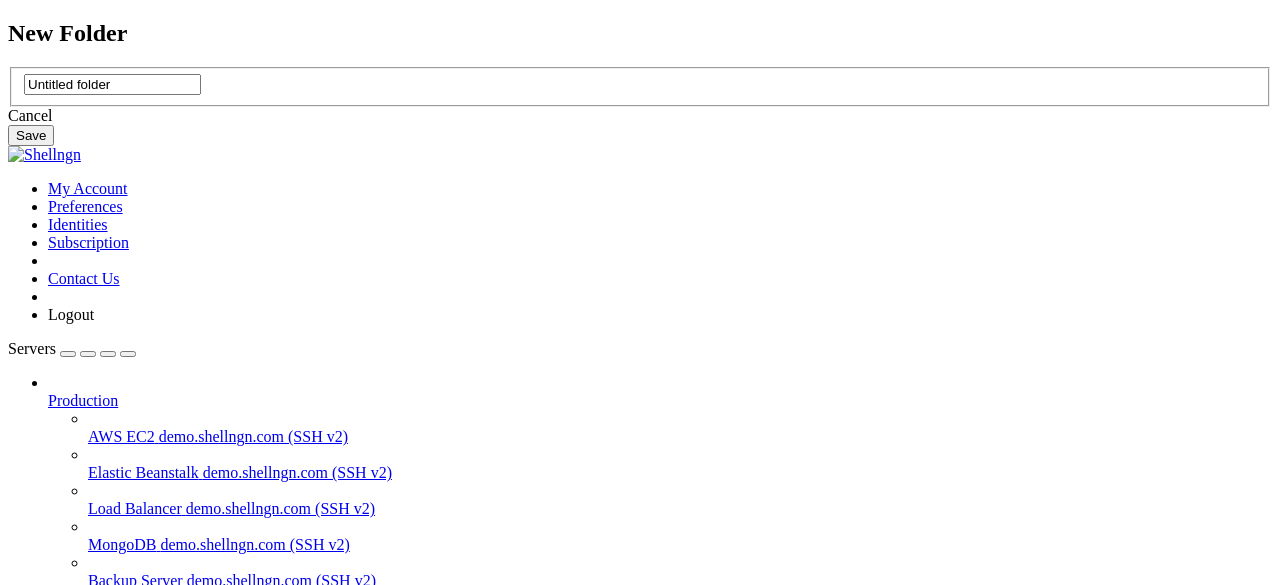 click on "Cancel
Save" at bounding box center (640, 126) 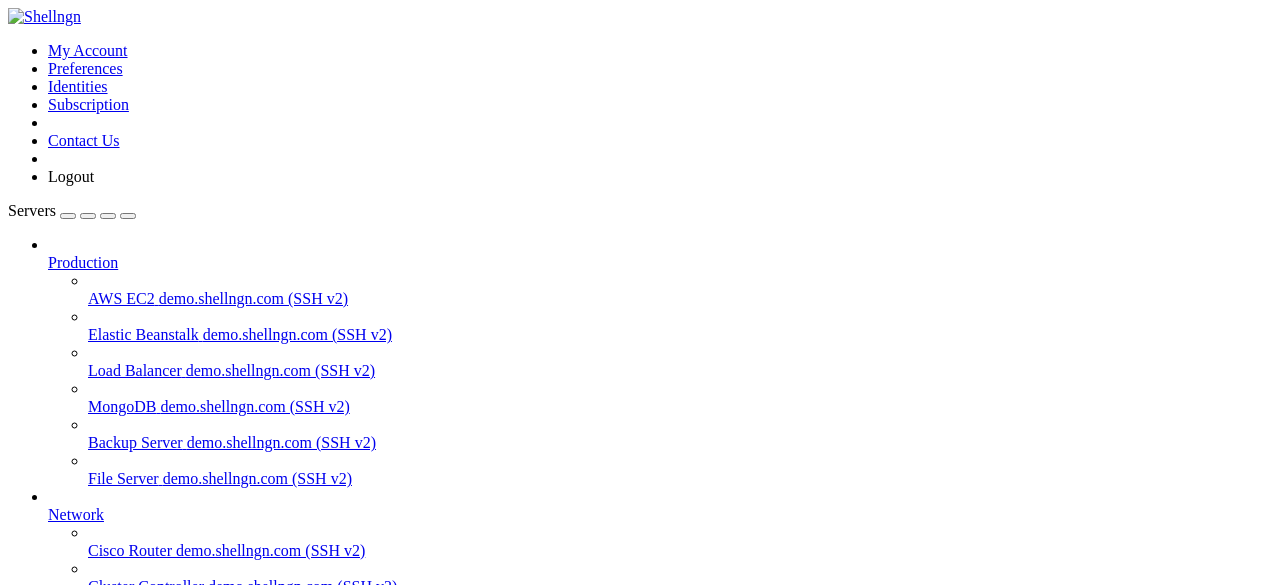 click on "archive-[DATE]T[TIME]+[OFFSET].tar.gz" at bounding box center [162, 1341] 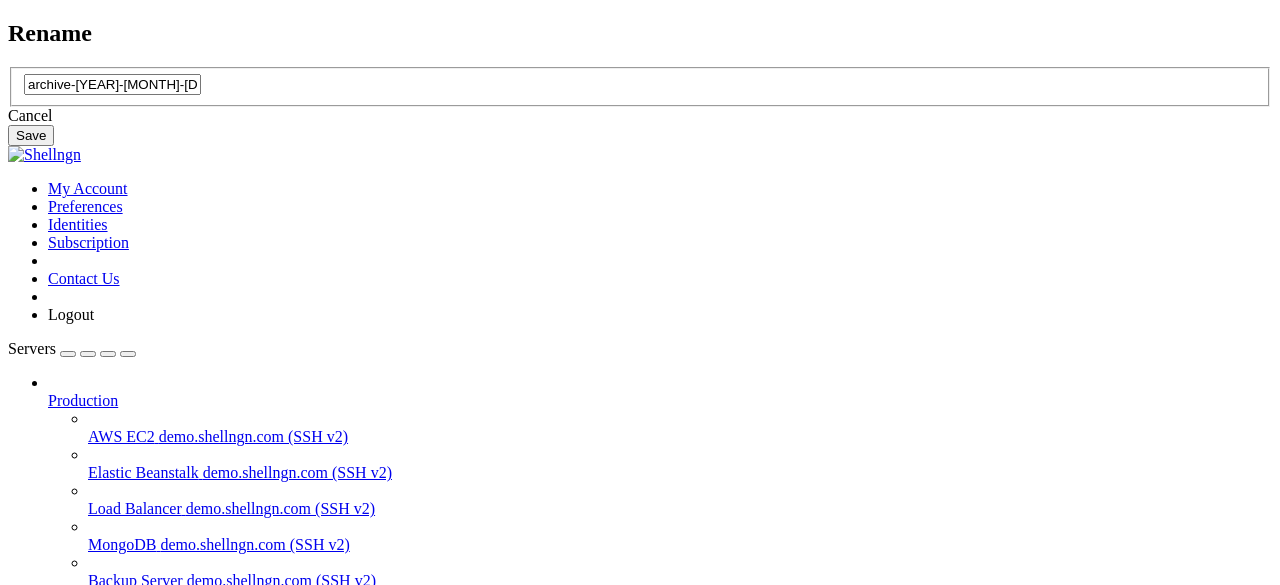 click on "Rename
archive-[DATE]-[TIME].tar.gz
Cancel
Save" at bounding box center [640, 83] 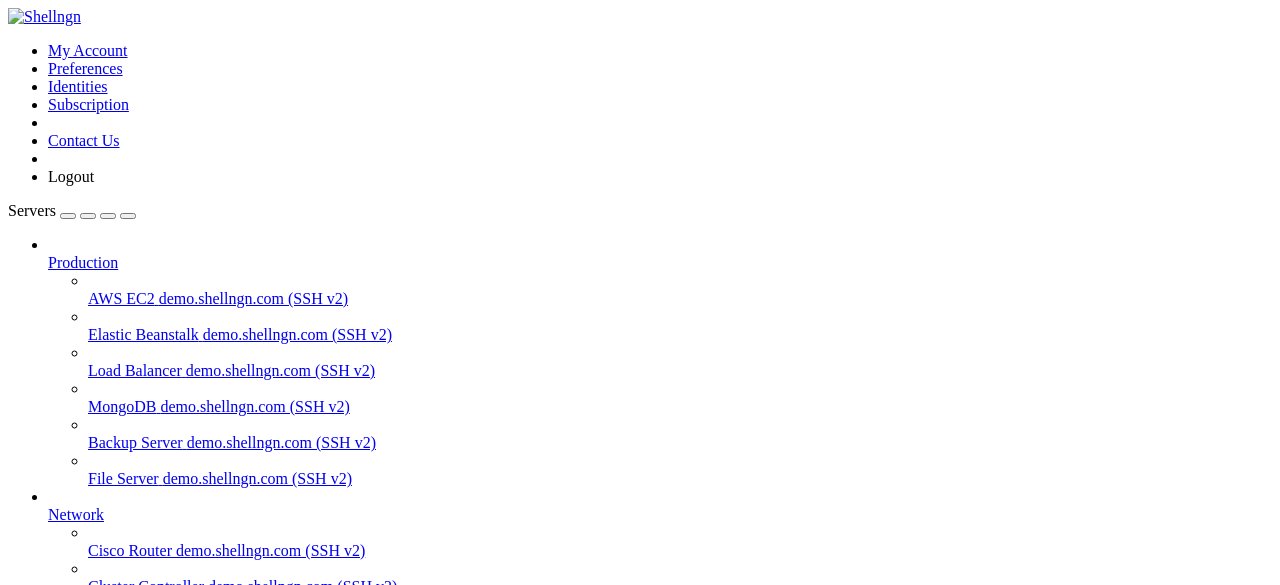 click on "grow a garden" at bounding box center (94, 834) 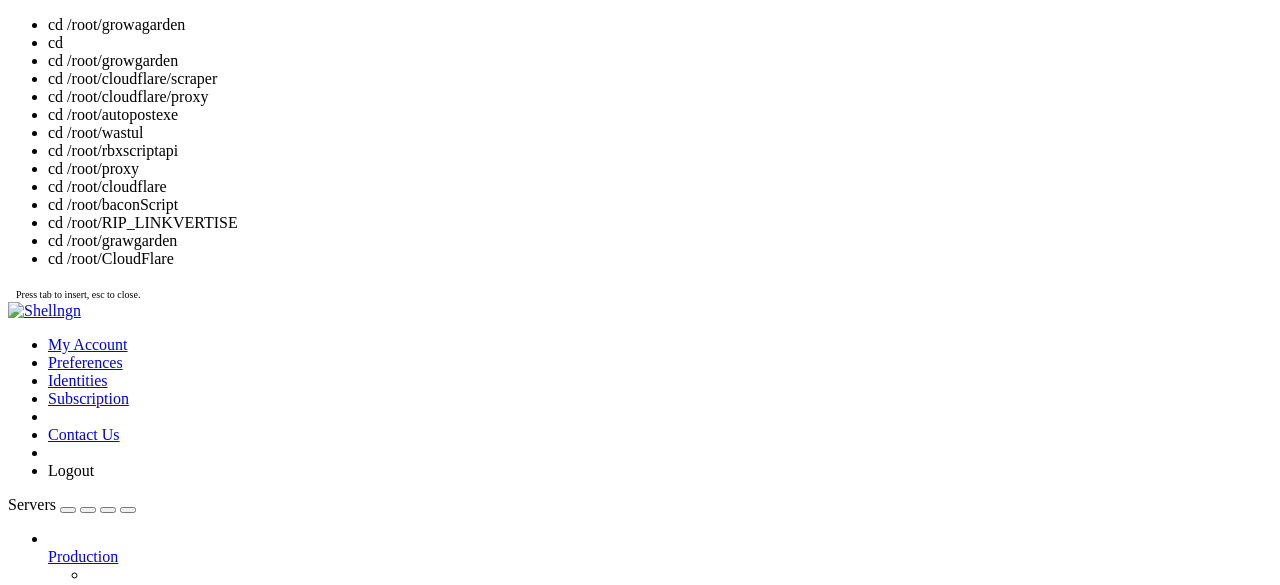 scroll, scrollTop: 9, scrollLeft: 2, axis: both 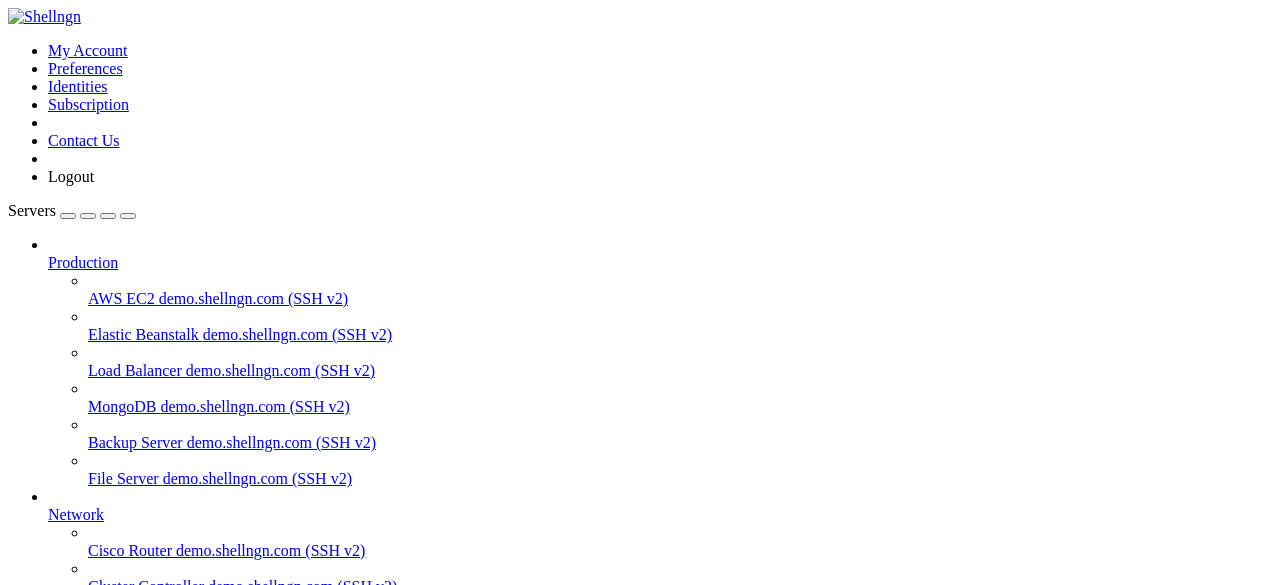 click on "┌────┬────────────────────┬──────────┬──────┬───────────┬──────────┬──────────┐ │  id  │  name                │  mode      │  ↺     │  status     │  cpu       │  memory    │ ├────┼────────────────────┼──────────┼──────┼───────────┼──────────┼──────────┤ │   0    │  apibypasss          │   fork       │  3     │   online      │  0%        │  74.2mb    │ │   3    │  autopostscript      │   fork       │  33    │   online      │  0%        │  32.5mb    │ │   4    │  growagarden         │   fork       │  0     │   stopped     │  0%        │ │" at bounding box center [648, 1509] 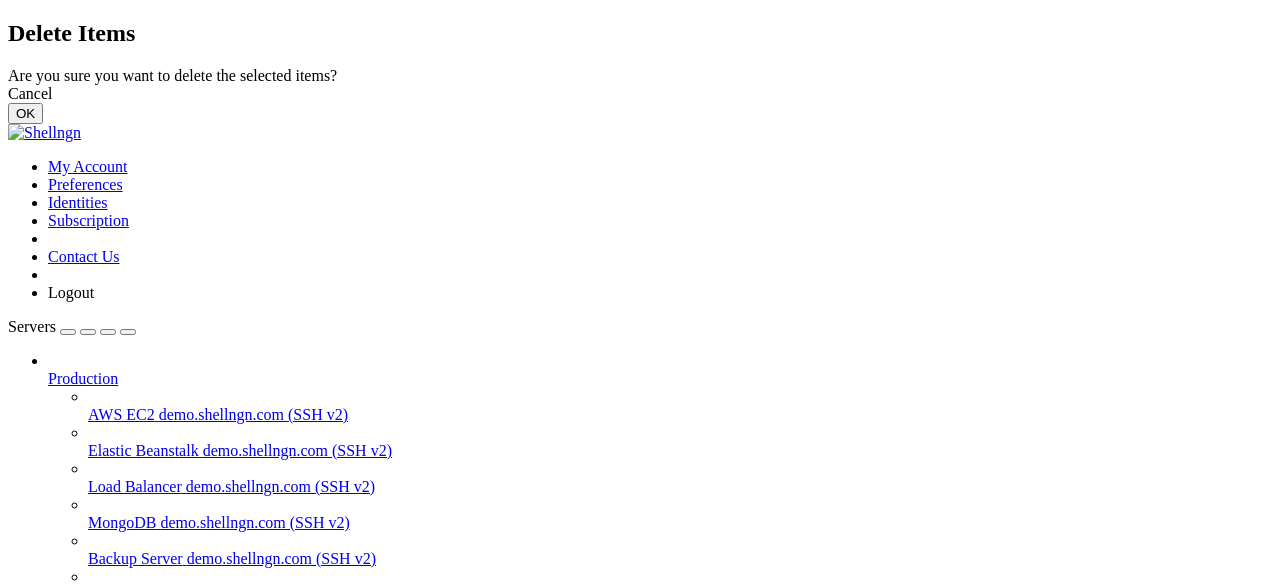 click on "OK" at bounding box center (25, 113) 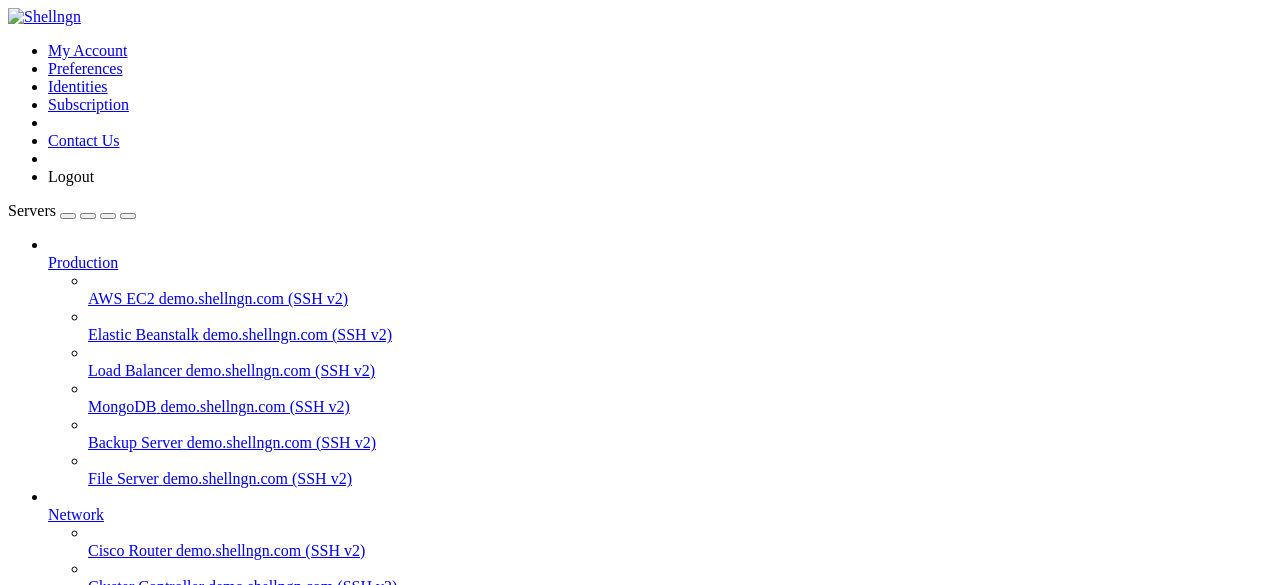 scroll, scrollTop: 0, scrollLeft: 0, axis: both 